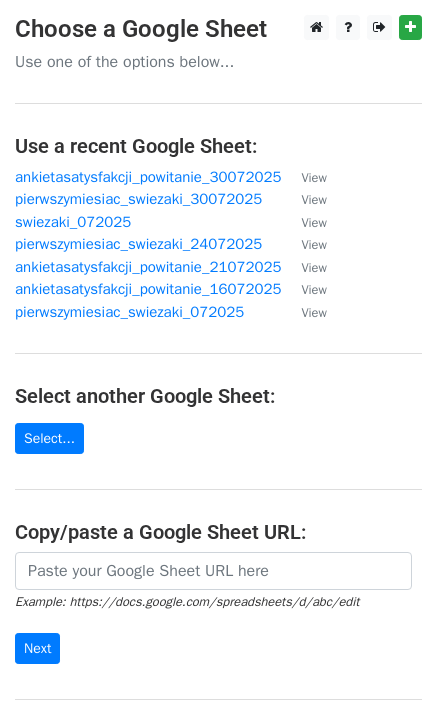 scroll, scrollTop: 0, scrollLeft: 0, axis: both 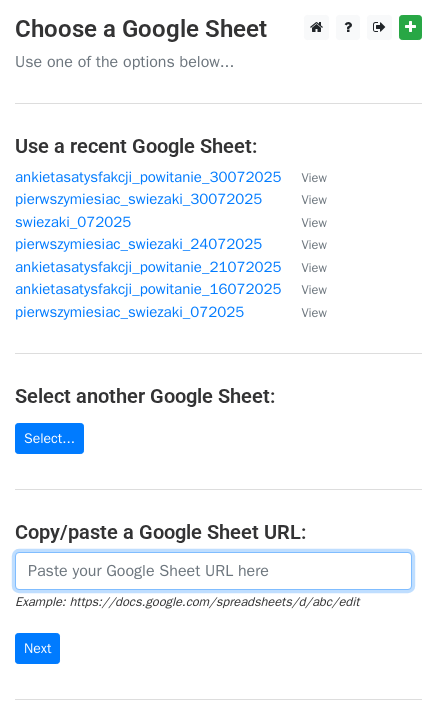 click at bounding box center [213, 571] 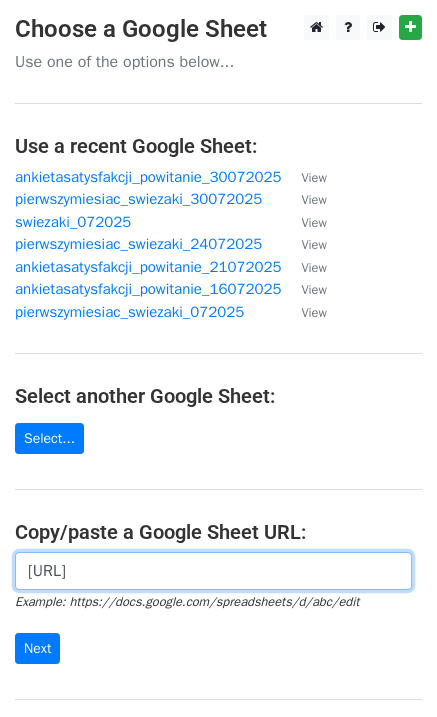 scroll, scrollTop: 0, scrollLeft: 434, axis: horizontal 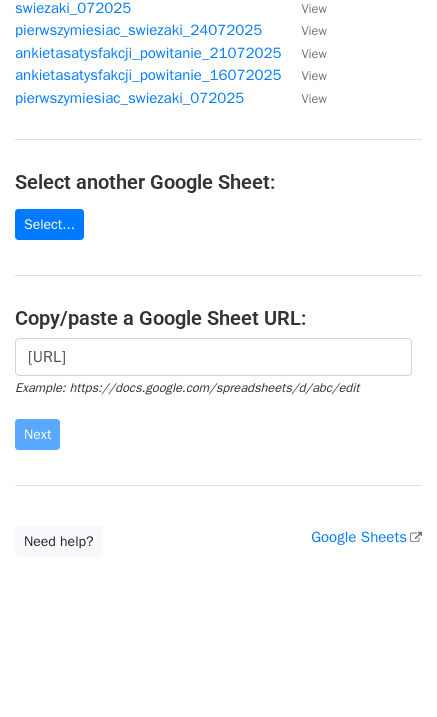 click on "Choose a Google Sheet
Use one of the options below...
Use a recent Google Sheet:
ankietasatysfakcji_powitanie_30072025
View
pierwszymiesiac_swiezaki_30072025
View
swiezaki_072025
View
pierwszymiesiac_swiezaki_24072025
View
ankietasatysfakcji_powitanie_21072025
View
ankietasatysfakcji_powitanie_16072025
View
pierwszymiesiac_swiezaki_072025
View
Select another Google Sheet:
Select...
Copy/paste a Google Sheet URL:
https://docs.google.com/spreadsheets/d/1PhZQ2EAImZsCXDRbSxFRvUjb0wiJfuHRwfTcKIs1Ubo/edit?gid=0#gid=0
Example:
https://docs.google.com/spreadsheets/d/abc/edit
Next
Google Sheets
Need help?
Help
×
Why do I need to copy/paste a Google Sheet URL?
support pages .
If you'd like to see a list of your Google Sheets, you'll need to  sign out of MergeMail
then try again.
," at bounding box center (218, 179) 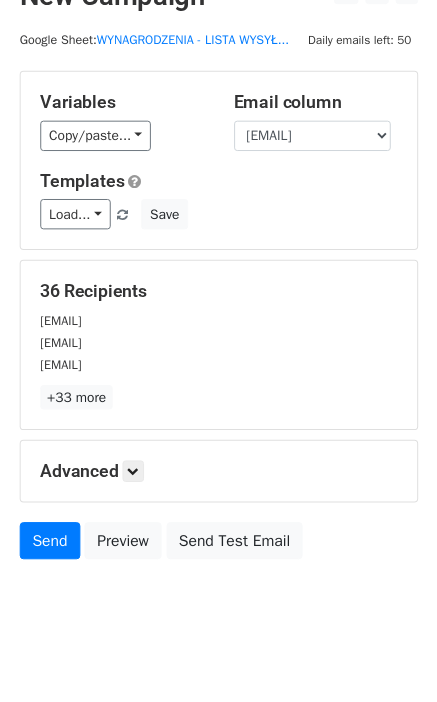 scroll, scrollTop: 60, scrollLeft: 0, axis: vertical 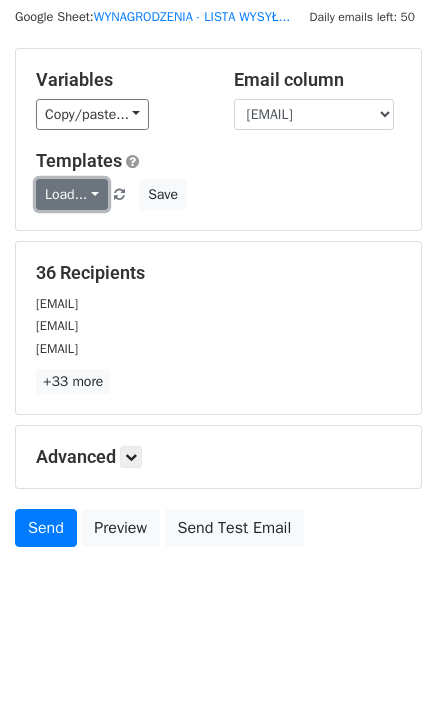 click on "Load..." at bounding box center (72, 194) 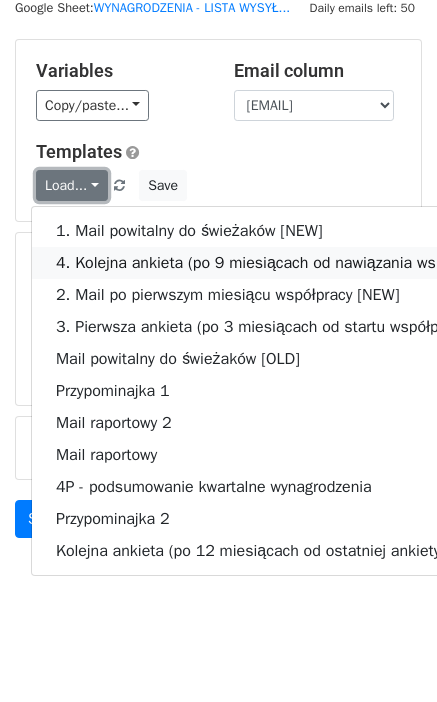 scroll, scrollTop: 75, scrollLeft: 0, axis: vertical 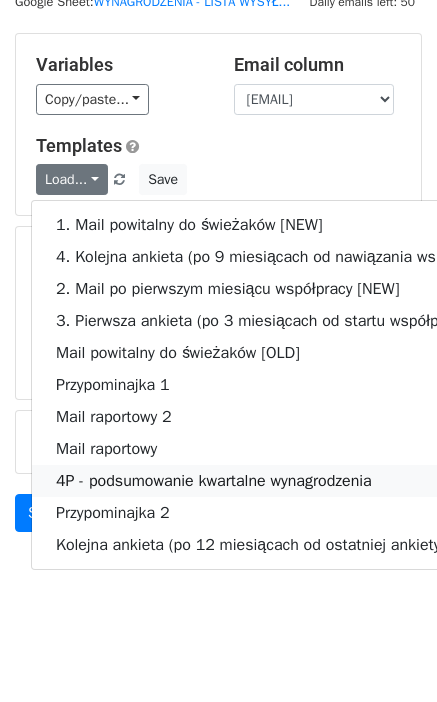 click on "4P - podsumowanie kwartalne wynagrodzenia" at bounding box center (301, 481) 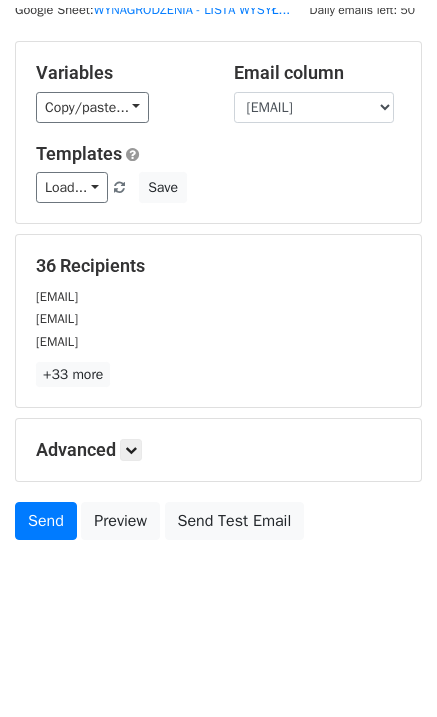 scroll, scrollTop: 60, scrollLeft: 0, axis: vertical 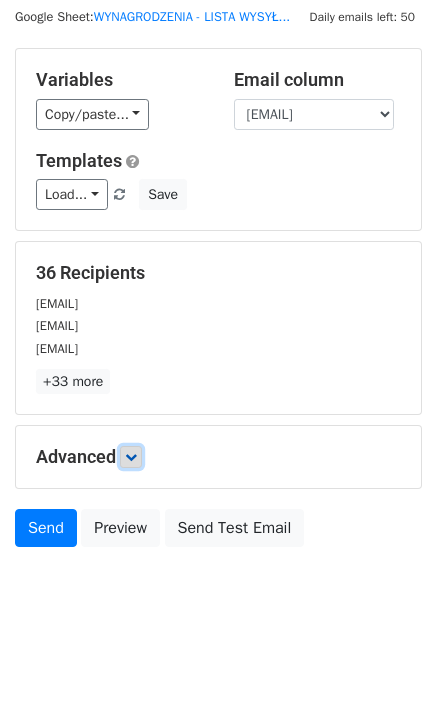 click at bounding box center [131, 457] 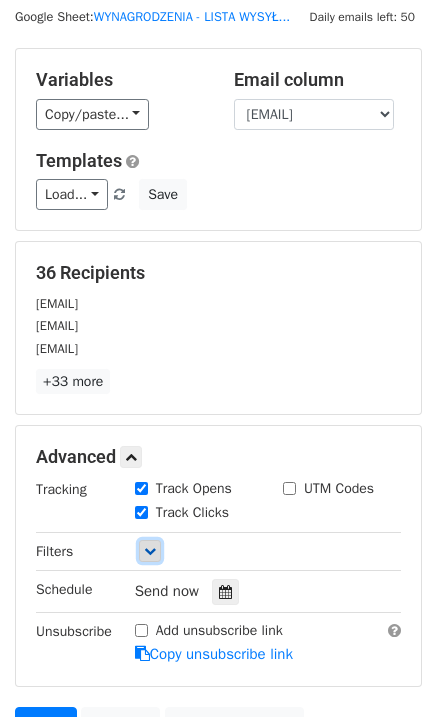 click at bounding box center (150, 551) 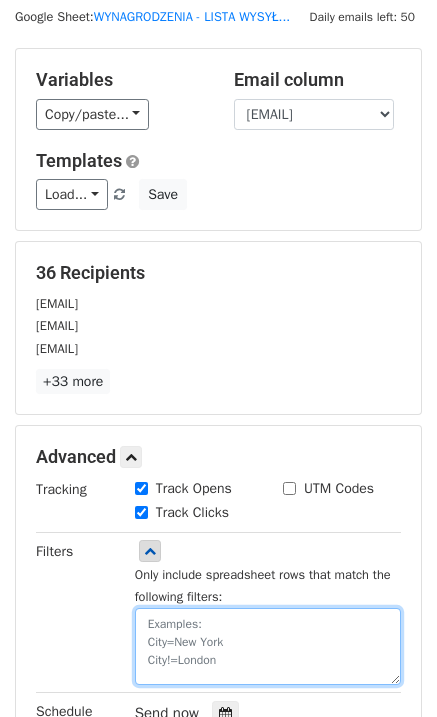 click at bounding box center (268, 646) 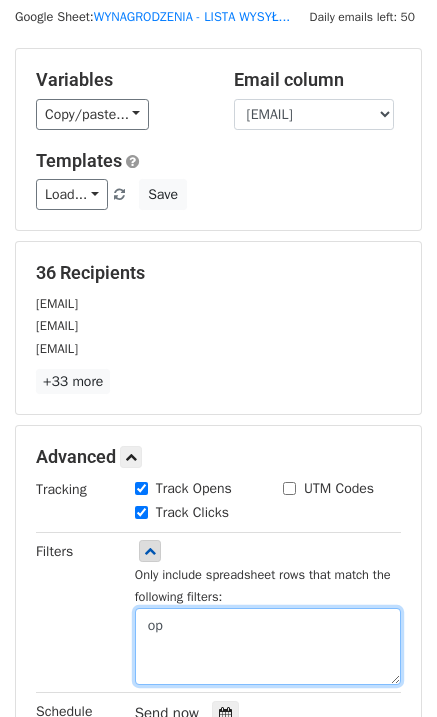type on "o" 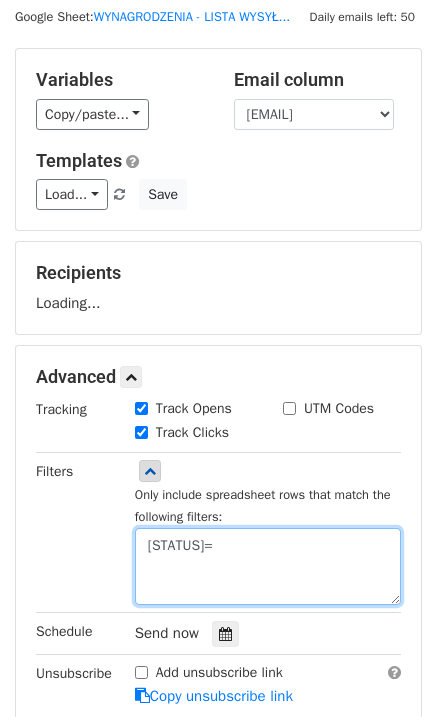 scroll, scrollTop: 259, scrollLeft: 0, axis: vertical 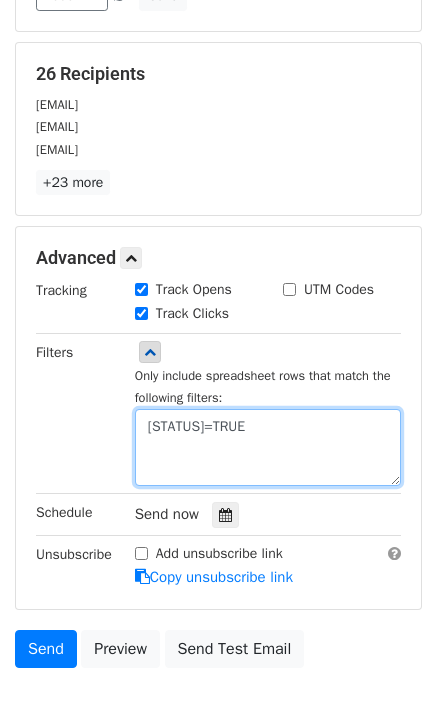 drag, startPoint x: 328, startPoint y: 426, endPoint x: 82, endPoint y: 422, distance: 246.03252 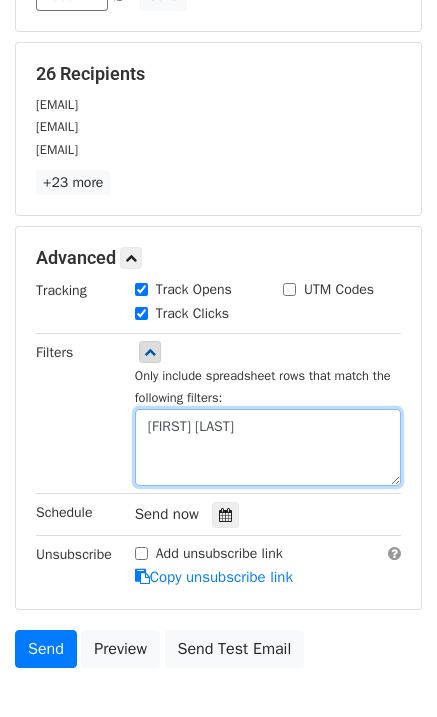 type on "Z" 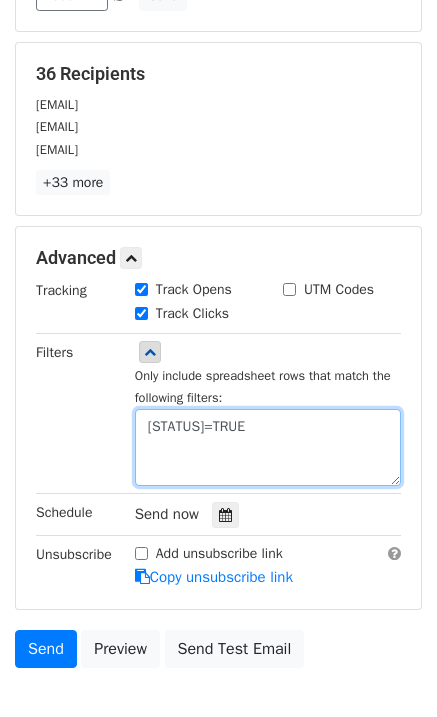type on "[DONE]=TRUE" 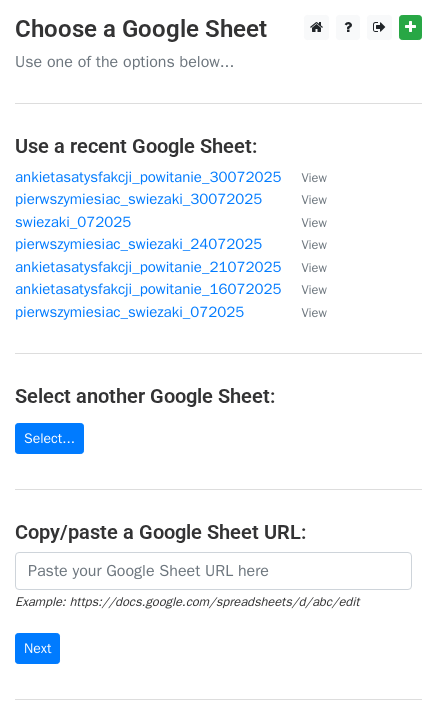 scroll, scrollTop: 0, scrollLeft: 0, axis: both 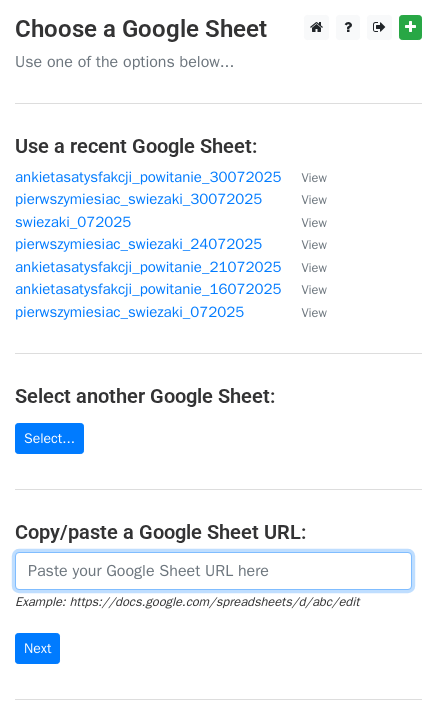 click at bounding box center (213, 571) 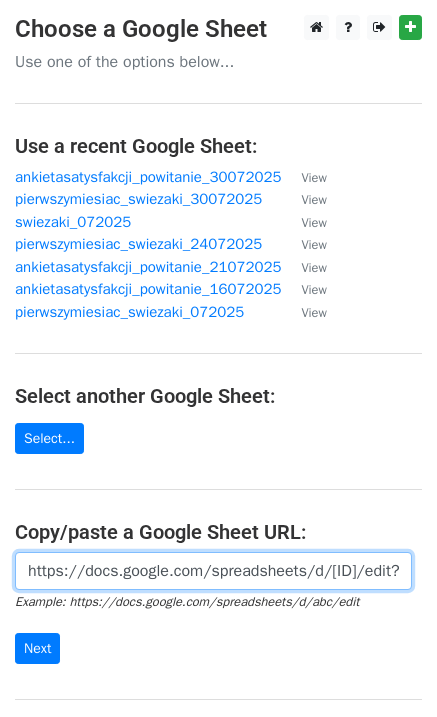 scroll, scrollTop: 0, scrollLeft: 434, axis: horizontal 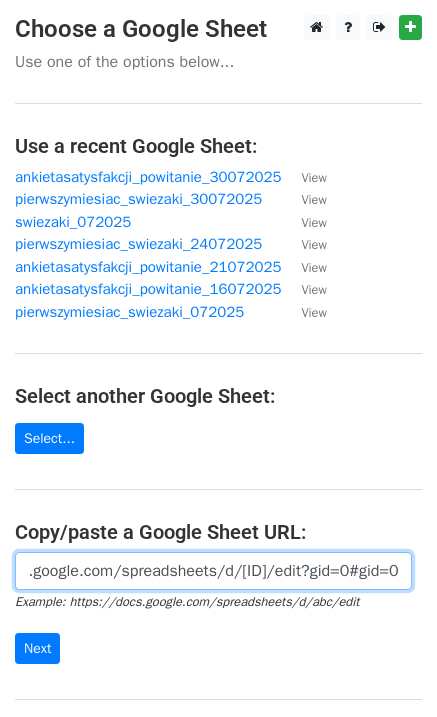 type on "https://docs.google.com/spreadsheets/d/1PhZQ2EAImZsCXDRbSxFRvUjb0wiJfuHRwfTcKIs1Ubo/edit?gid=0#gid=0" 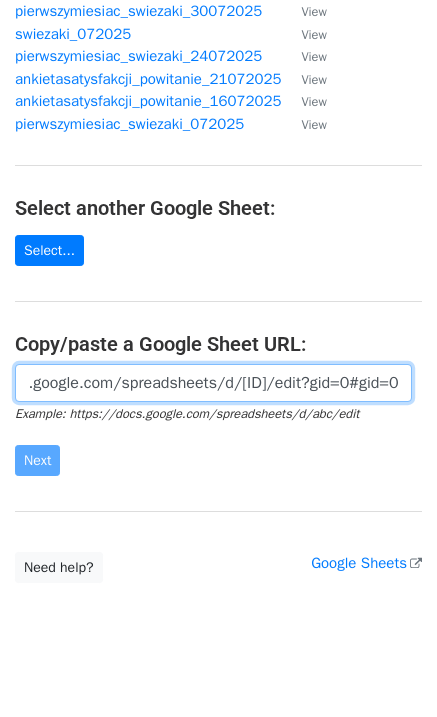 scroll, scrollTop: 214, scrollLeft: 0, axis: vertical 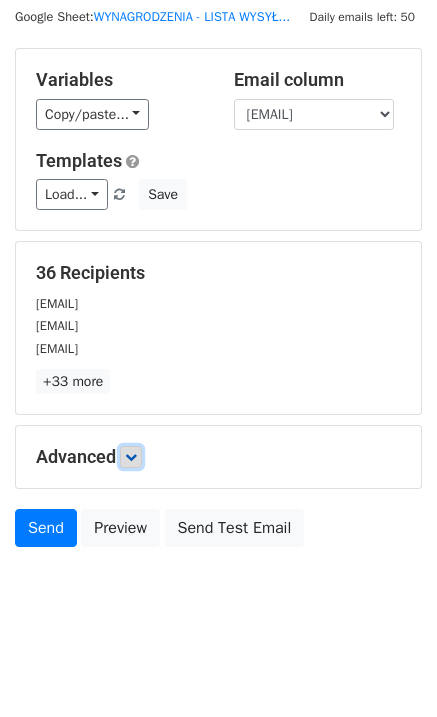 click at bounding box center [131, 457] 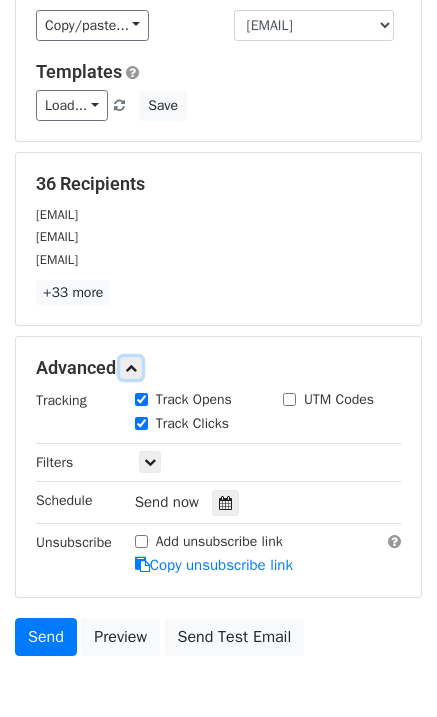 scroll, scrollTop: 256, scrollLeft: 0, axis: vertical 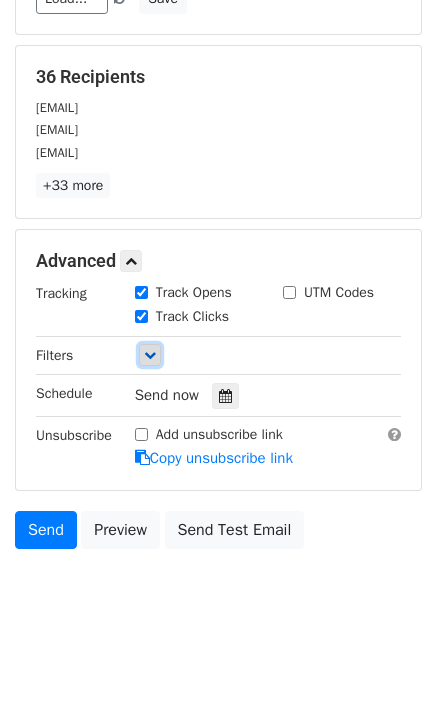 click at bounding box center (150, 355) 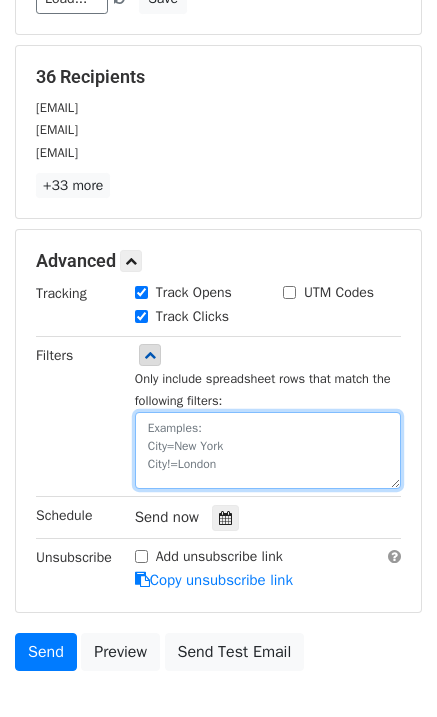click at bounding box center [268, 450] 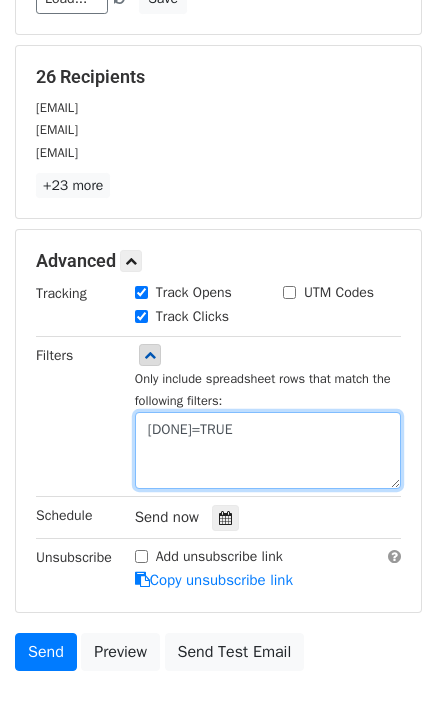 type on "[DONE]=TRUE" 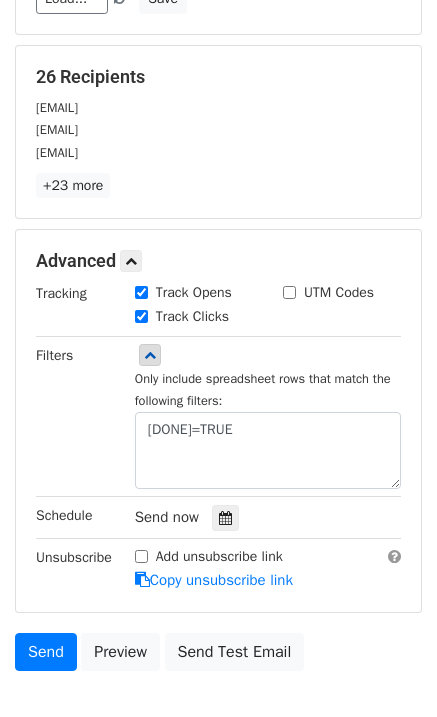 click on "Filters" at bounding box center (70, 416) 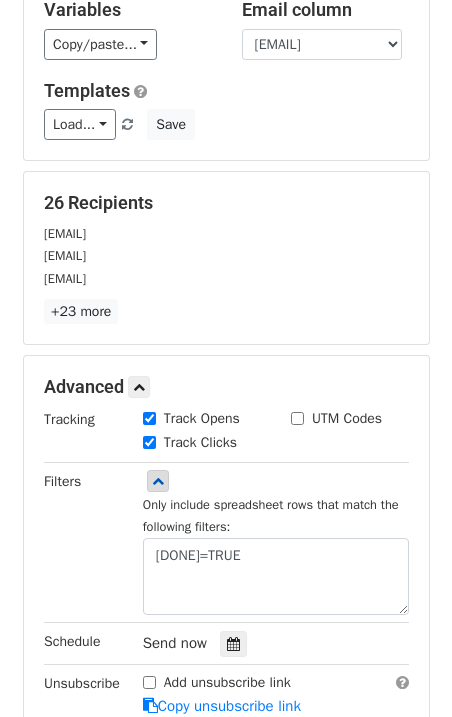 scroll, scrollTop: 0, scrollLeft: 0, axis: both 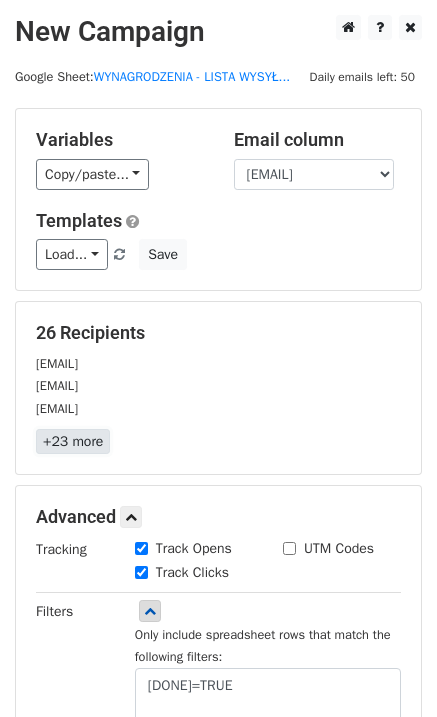 click on "+23 more" at bounding box center (73, 441) 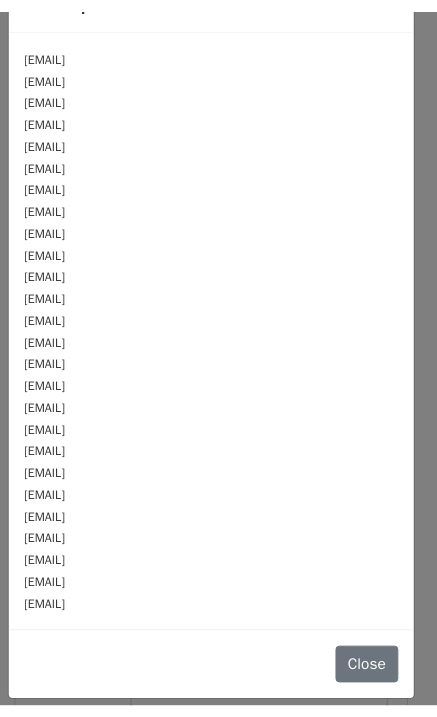 scroll, scrollTop: 49, scrollLeft: 0, axis: vertical 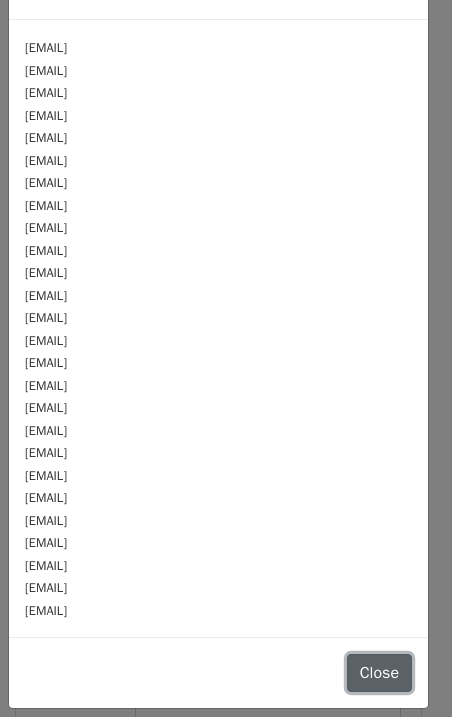 click on "Close" at bounding box center (379, 673) 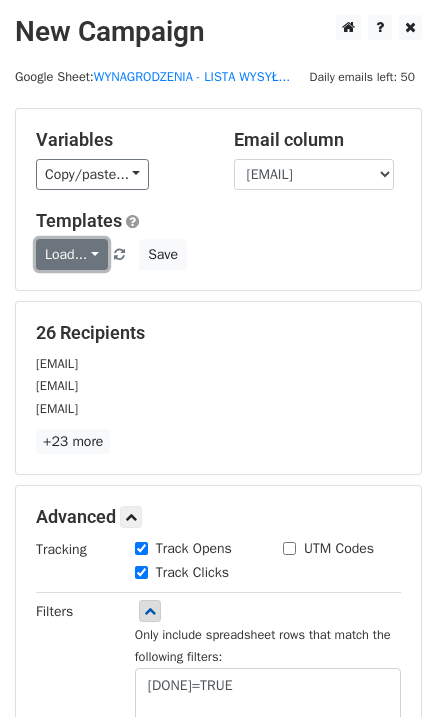 click on "Load..." at bounding box center (72, 254) 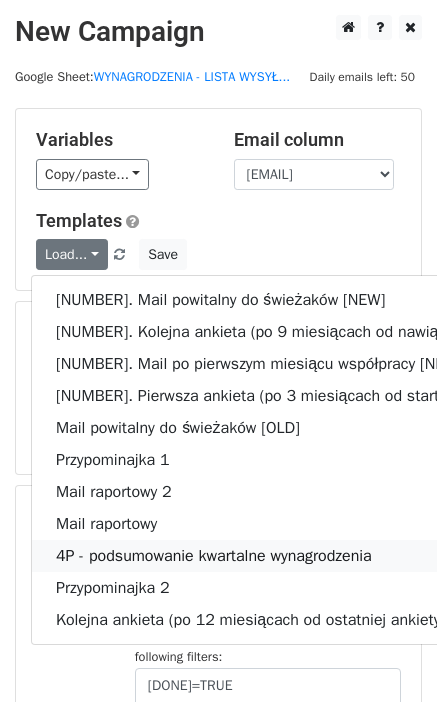 click on "4P - podsumowanie kwartalne wynagrodzenia" at bounding box center (332, 556) 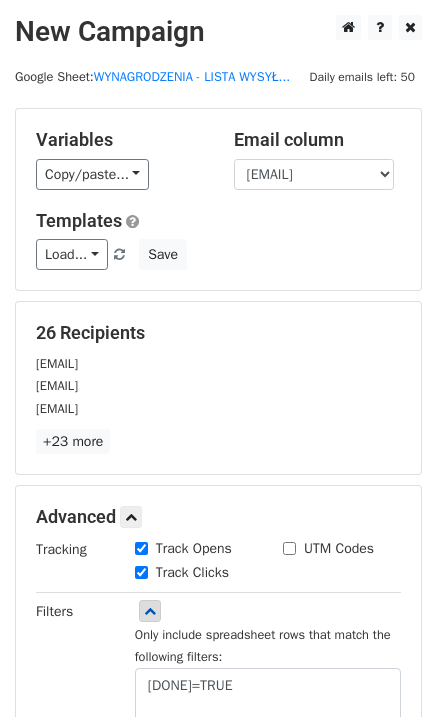 scroll, scrollTop: 378, scrollLeft: 0, axis: vertical 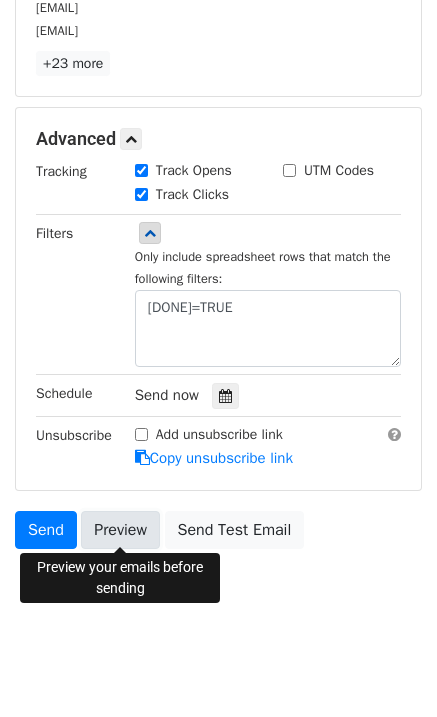 click on "Preview" at bounding box center (120, 530) 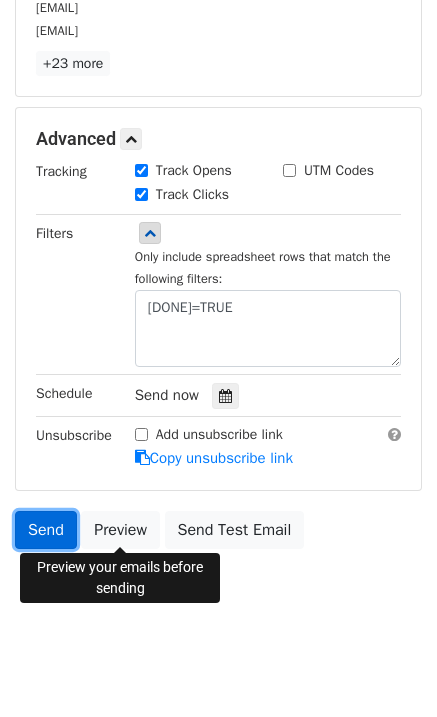 click on "Send" at bounding box center [46, 530] 